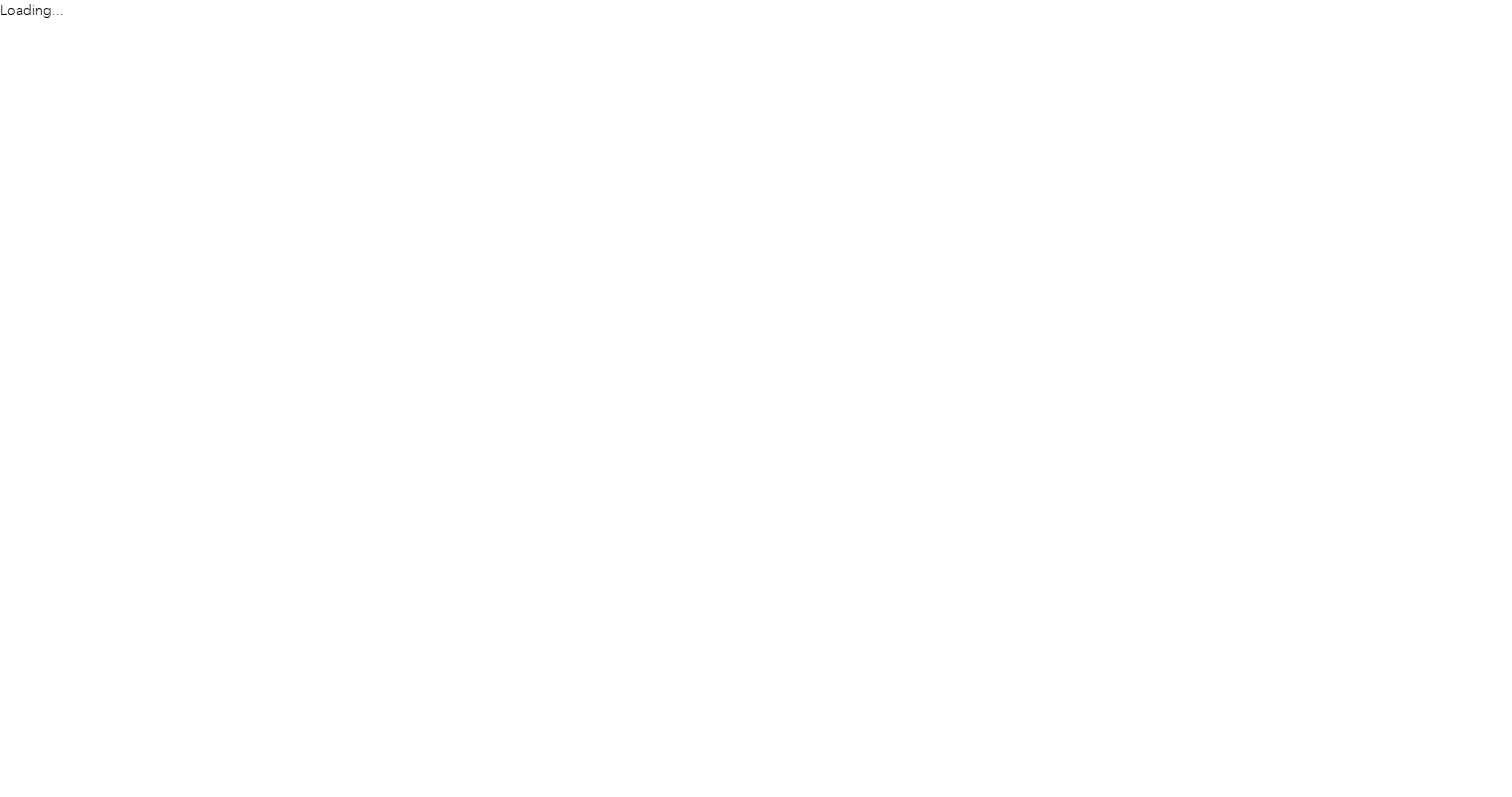 scroll, scrollTop: 0, scrollLeft: 0, axis: both 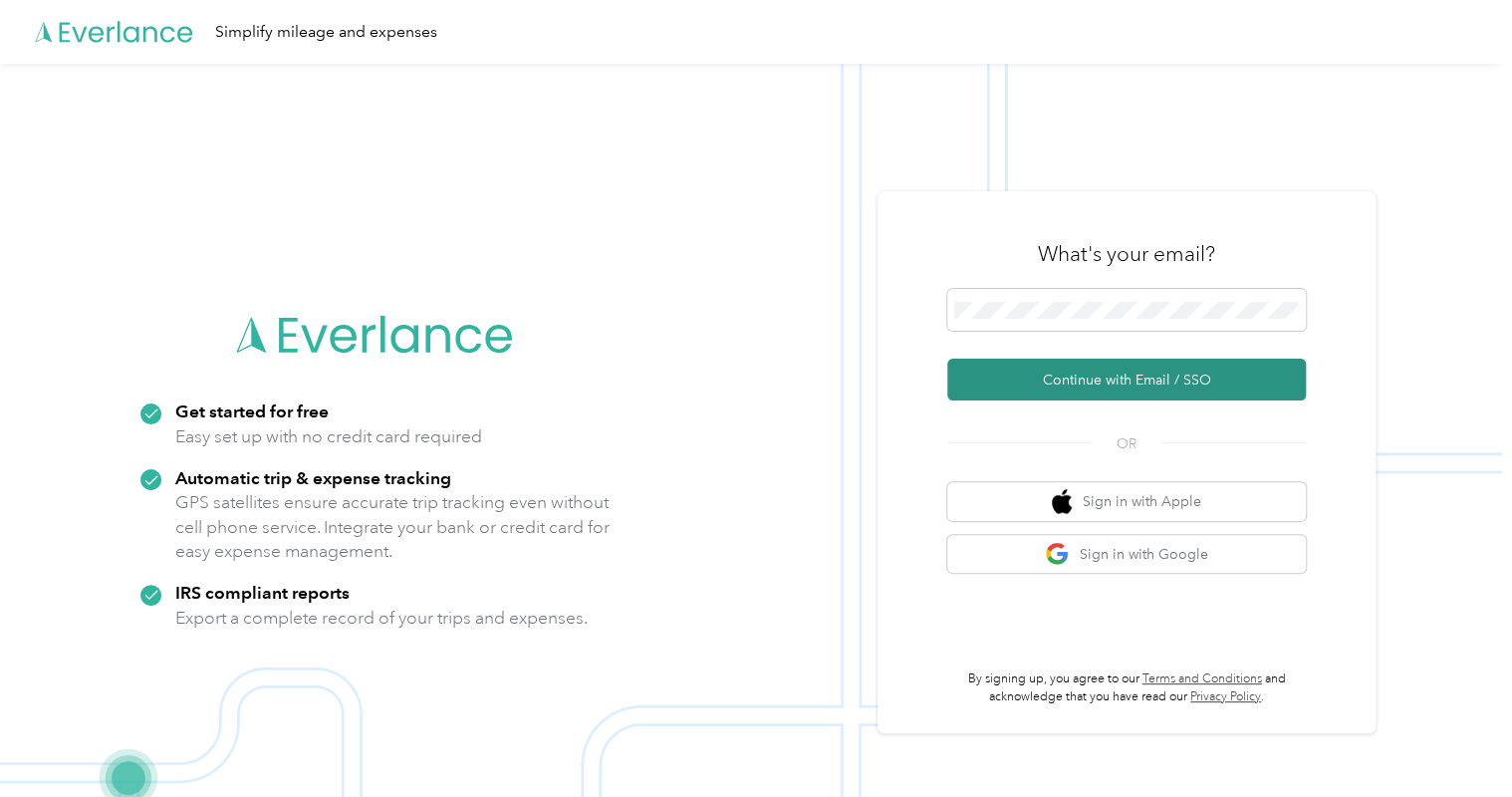 click on "Continue with Email / SSO" at bounding box center (1127, 380) 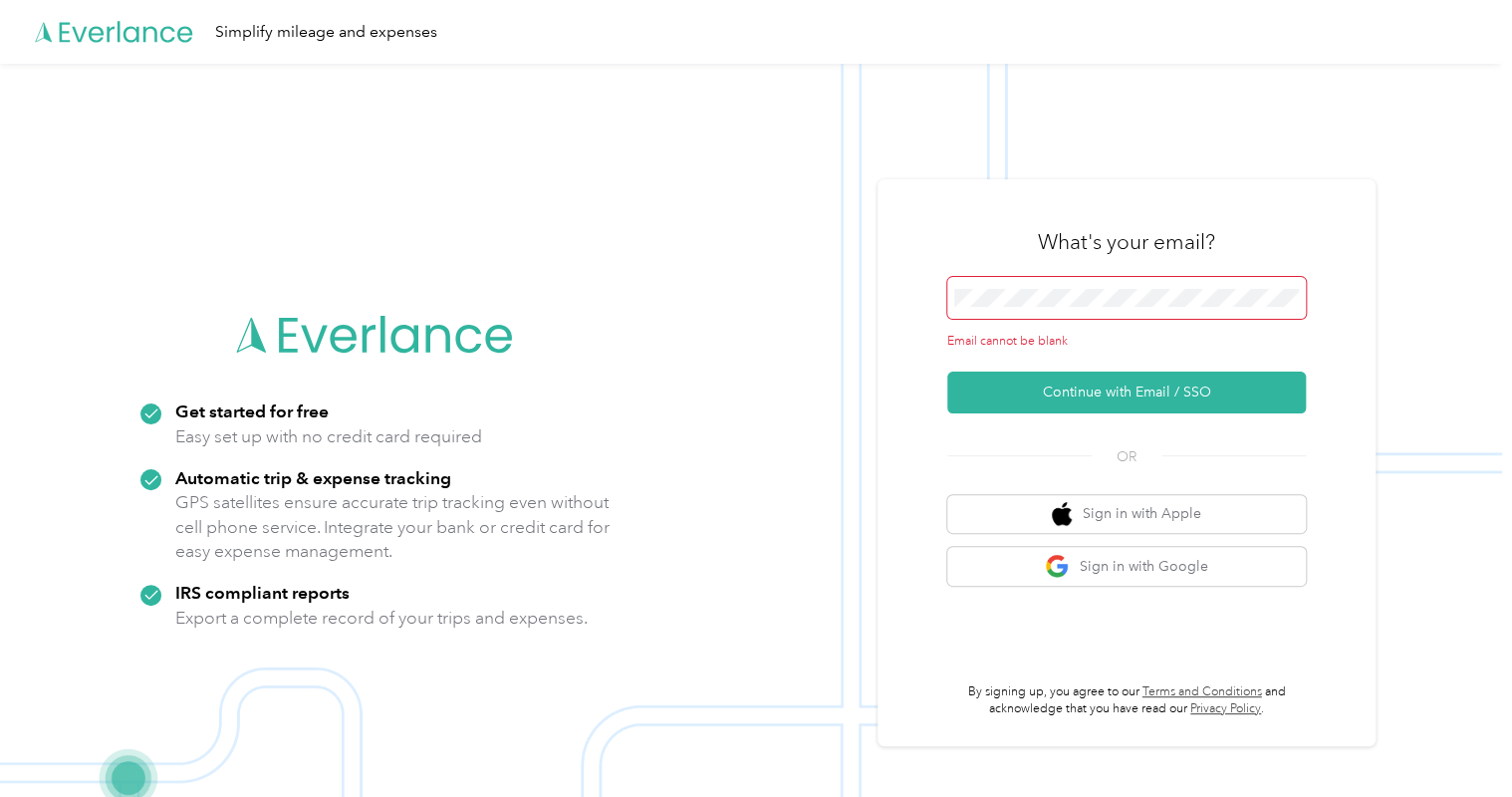click at bounding box center [1127, 298] 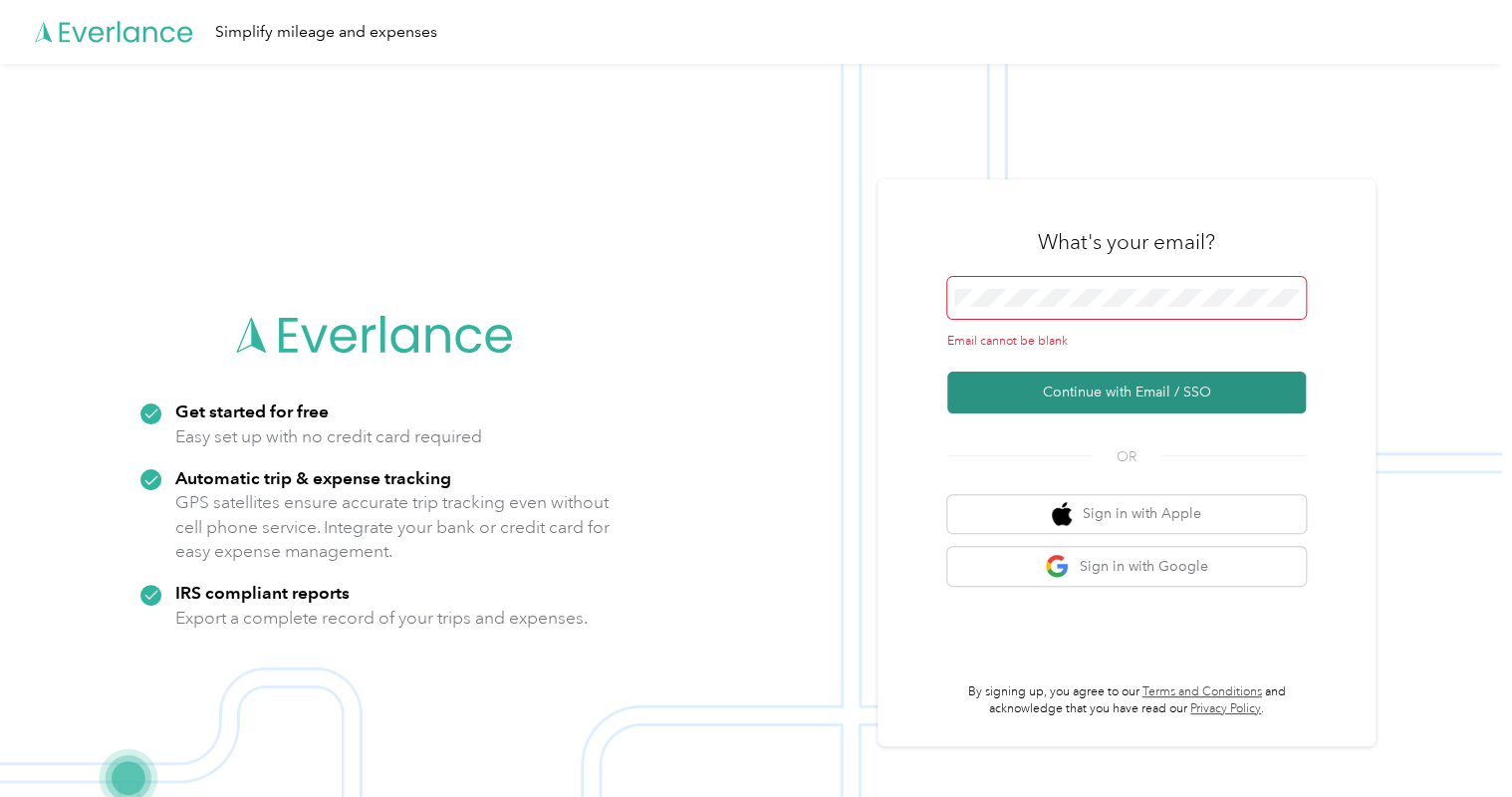 click on "Continue with Email / SSO" at bounding box center (1127, 393) 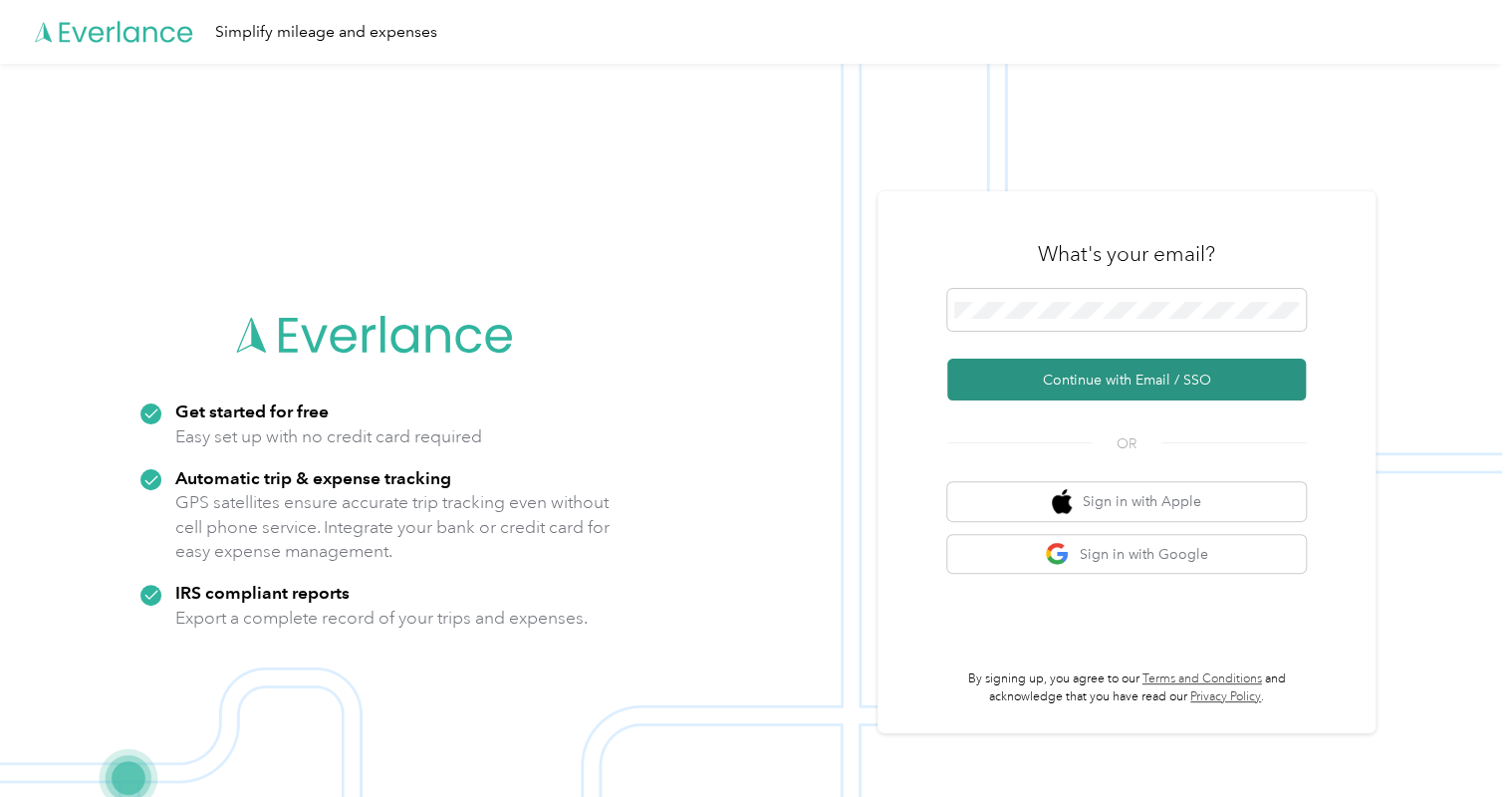 click on "Continue with Email / SSO" at bounding box center [1127, 380] 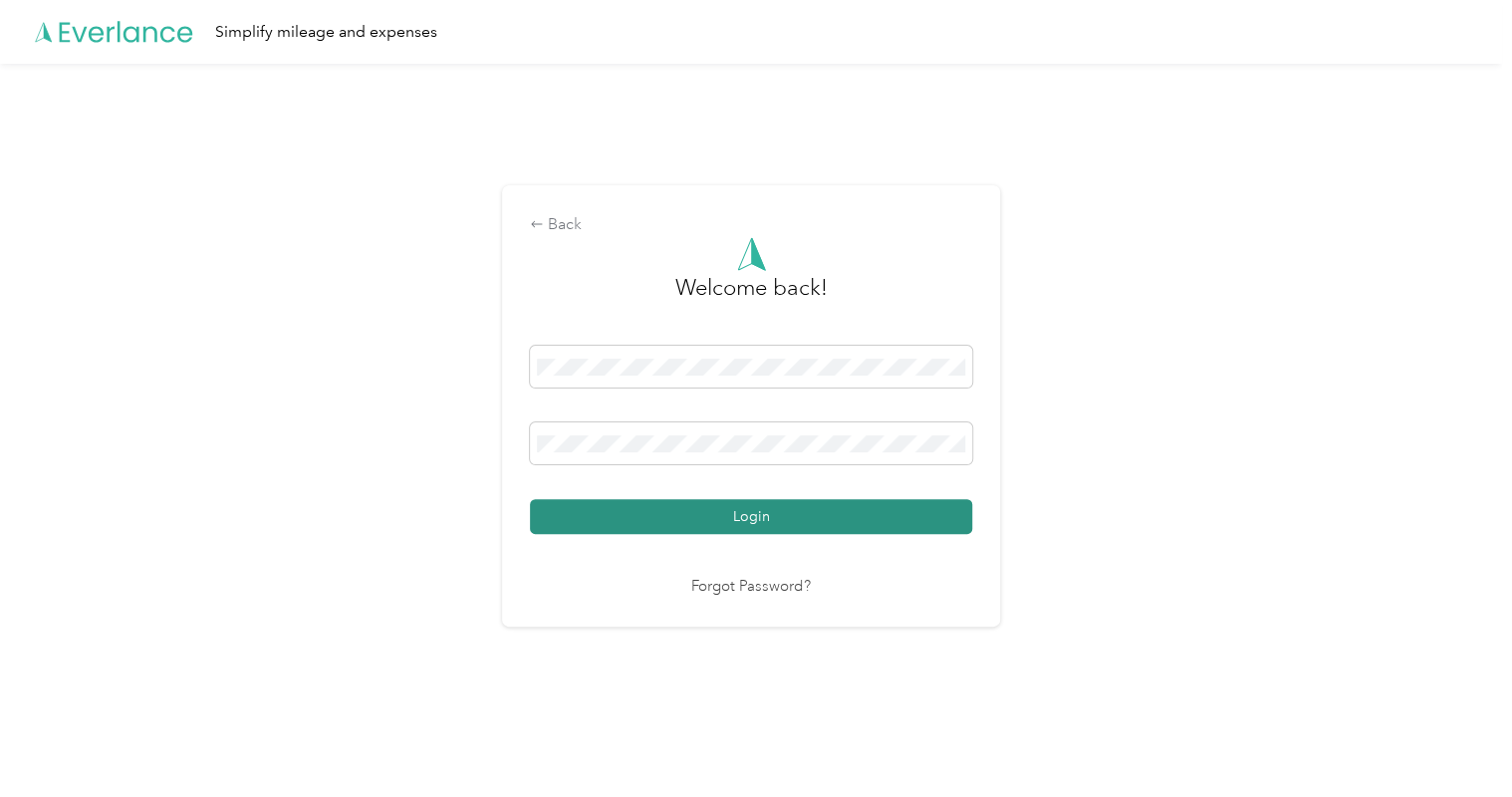 click on "Login" at bounding box center [751, 516] 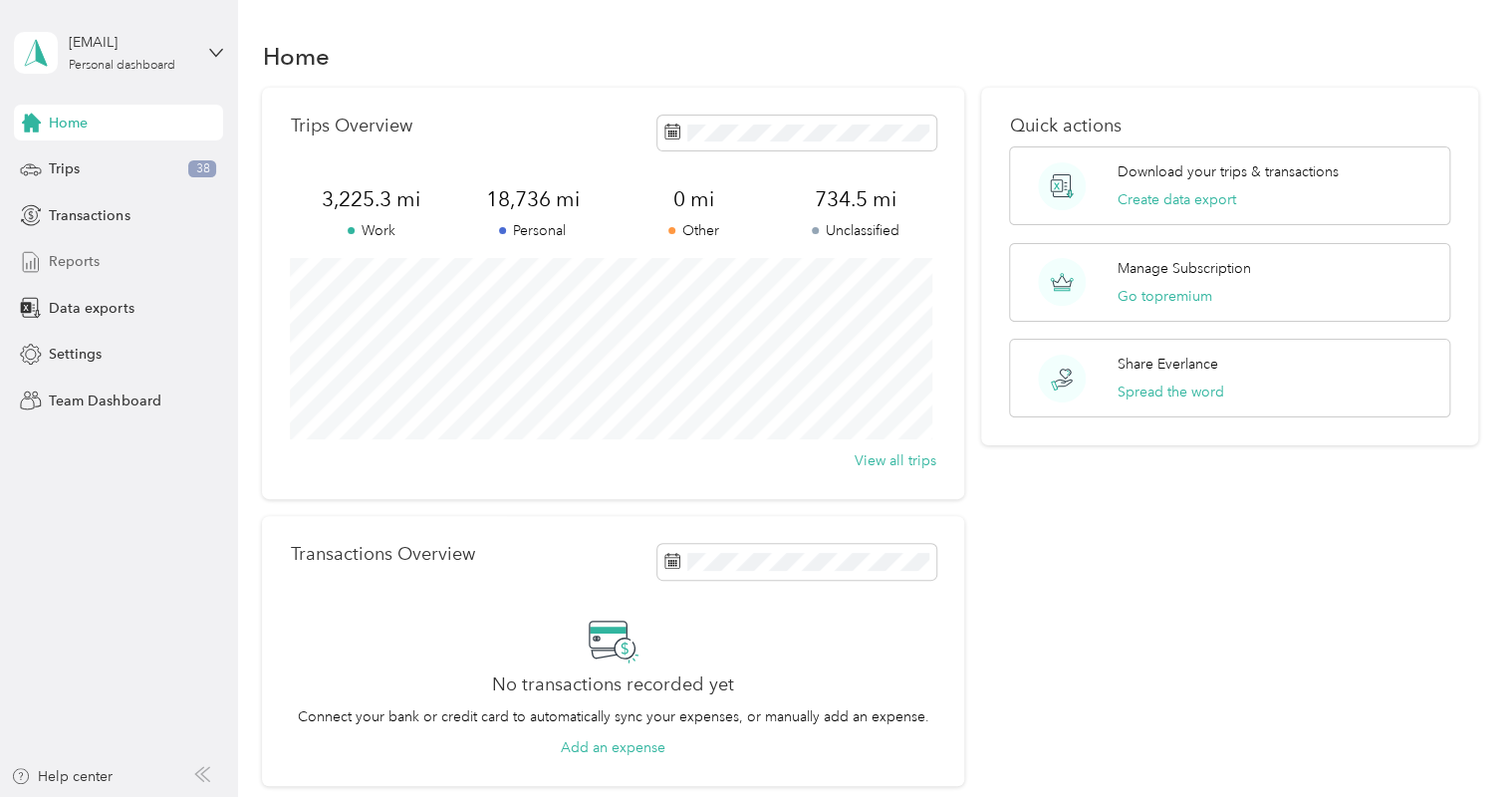 click on "Reports" at bounding box center (74, 261) 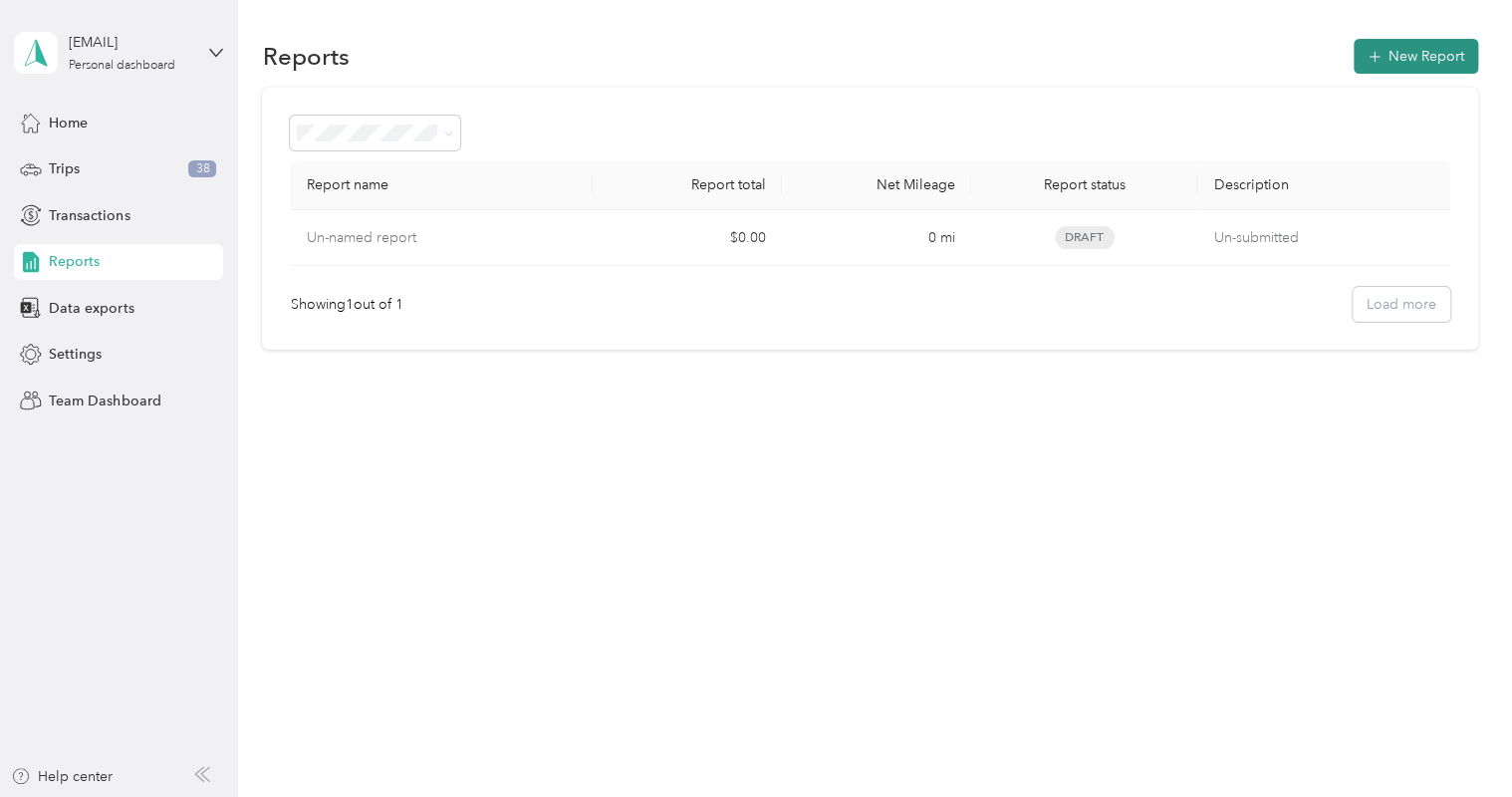 click 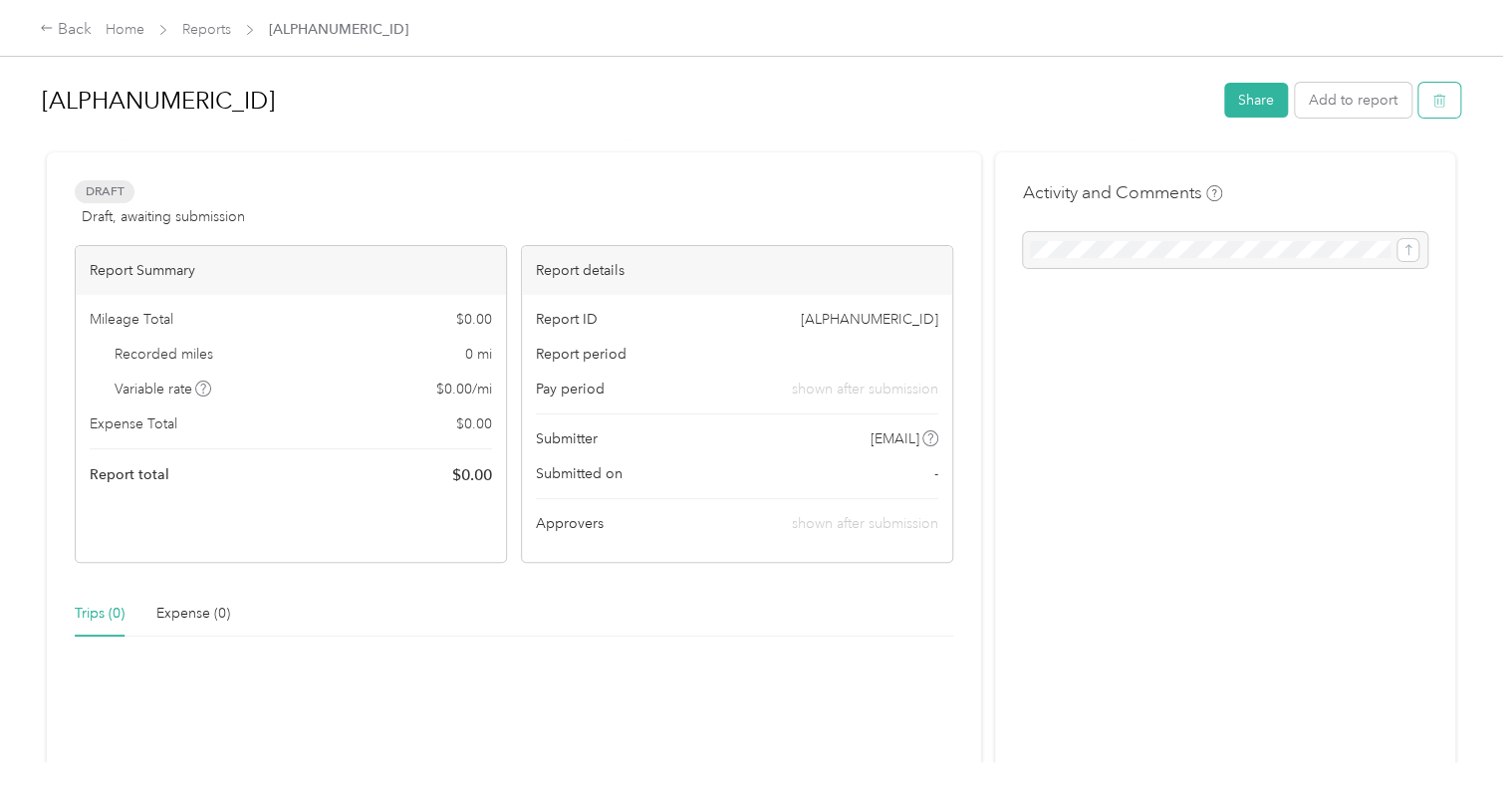 click 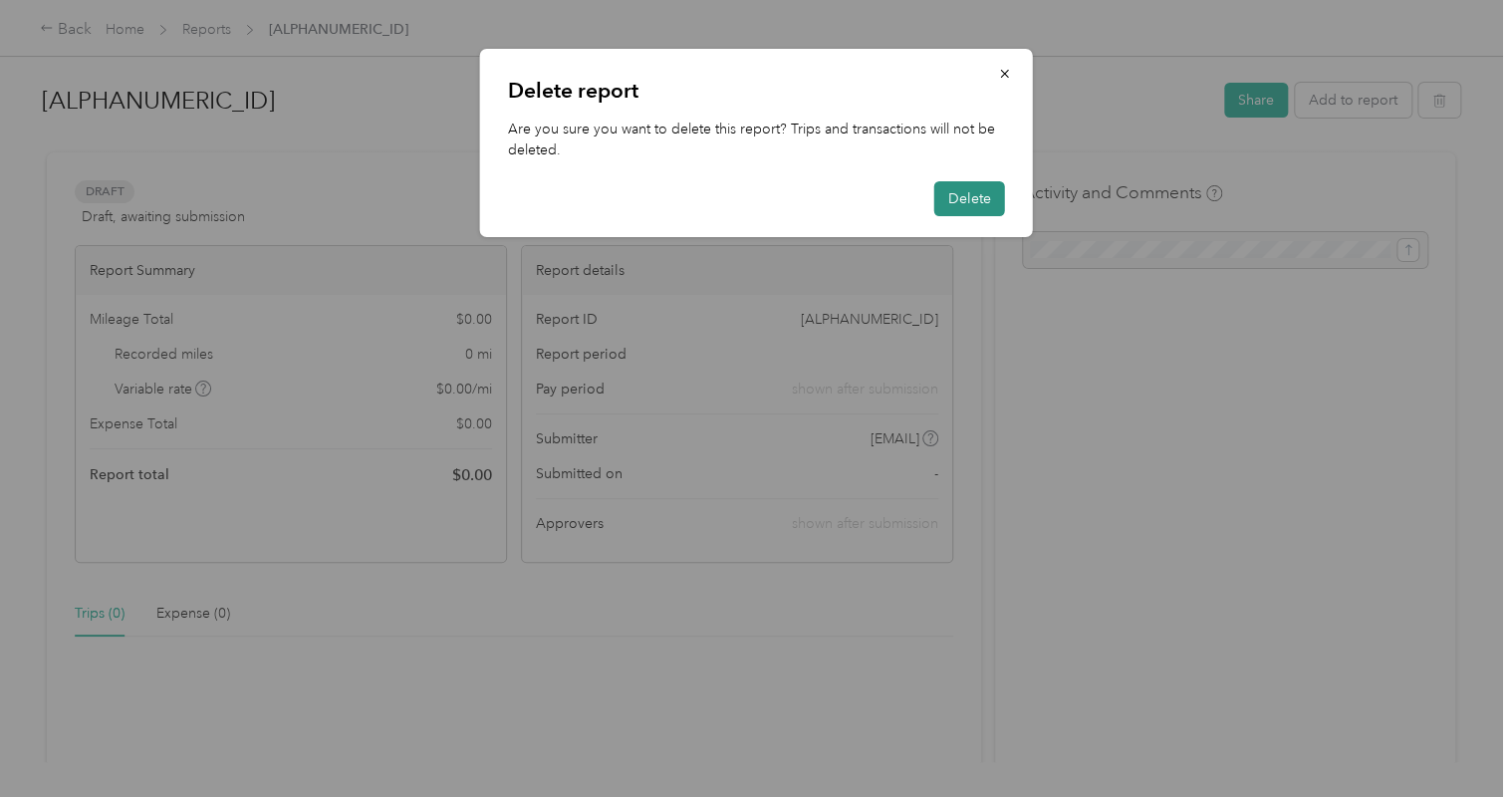 click on "Delete" at bounding box center [969, 198] 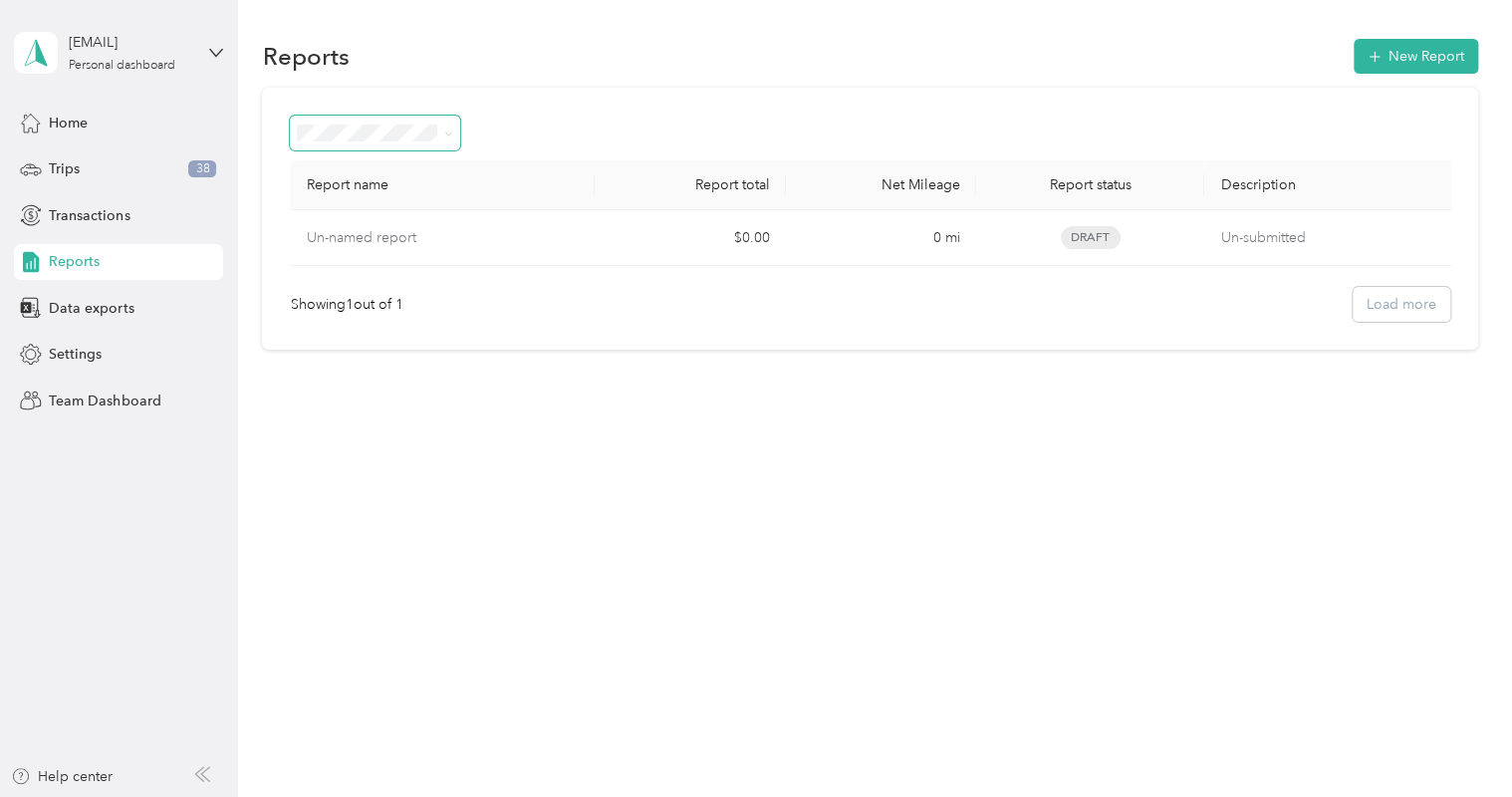 click 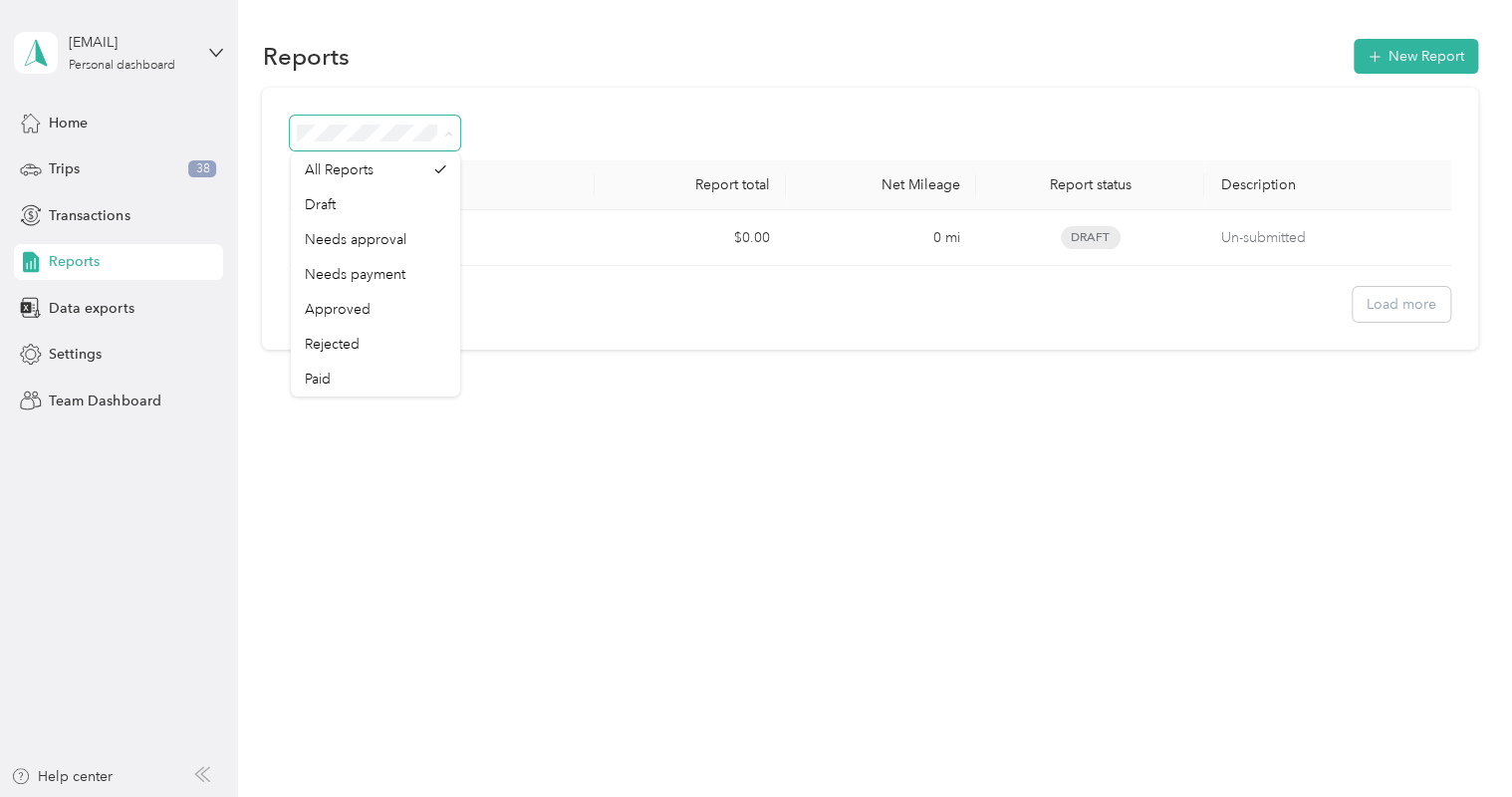 click 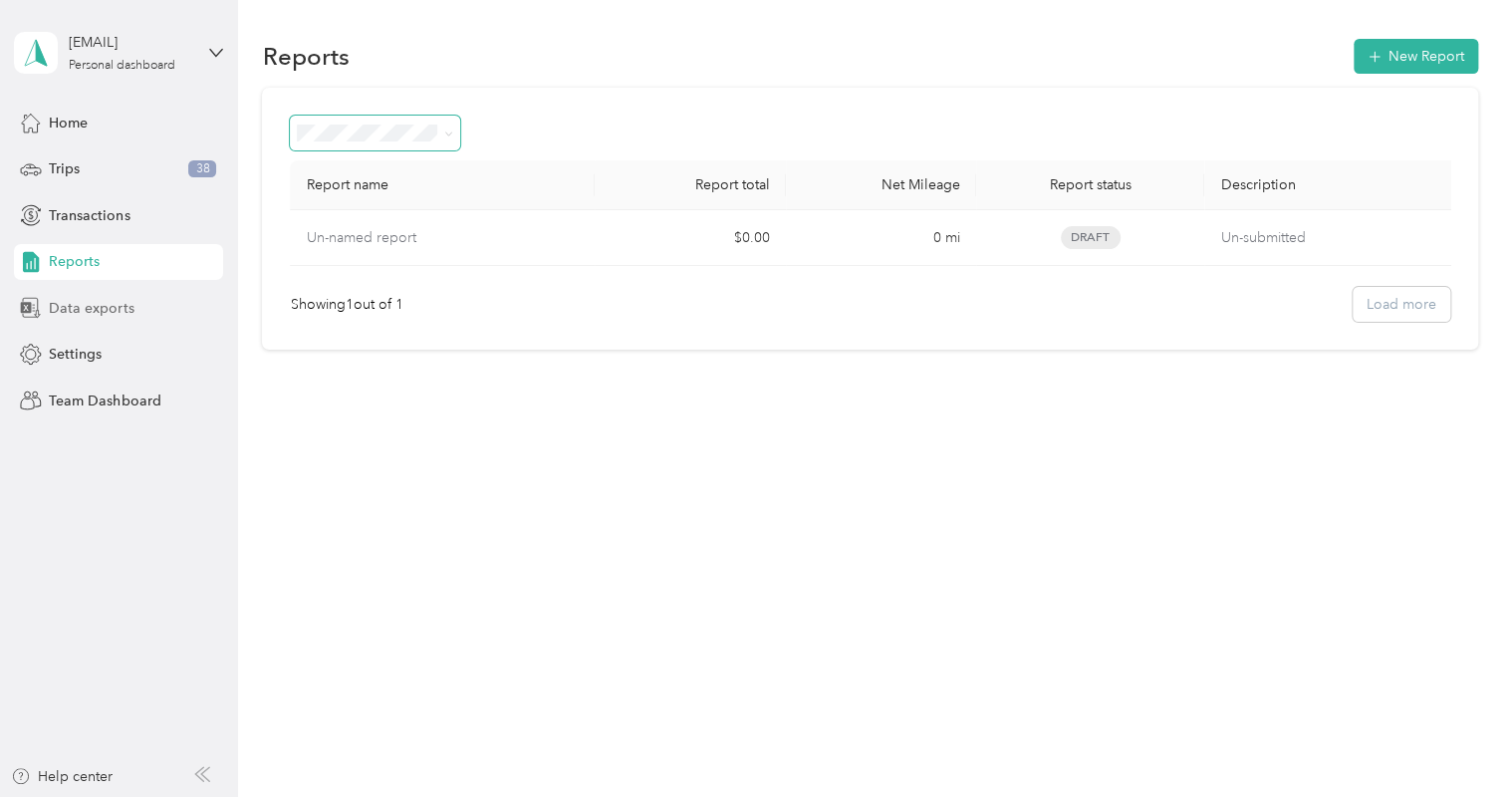 click on "Data exports" at bounding box center [91, 308] 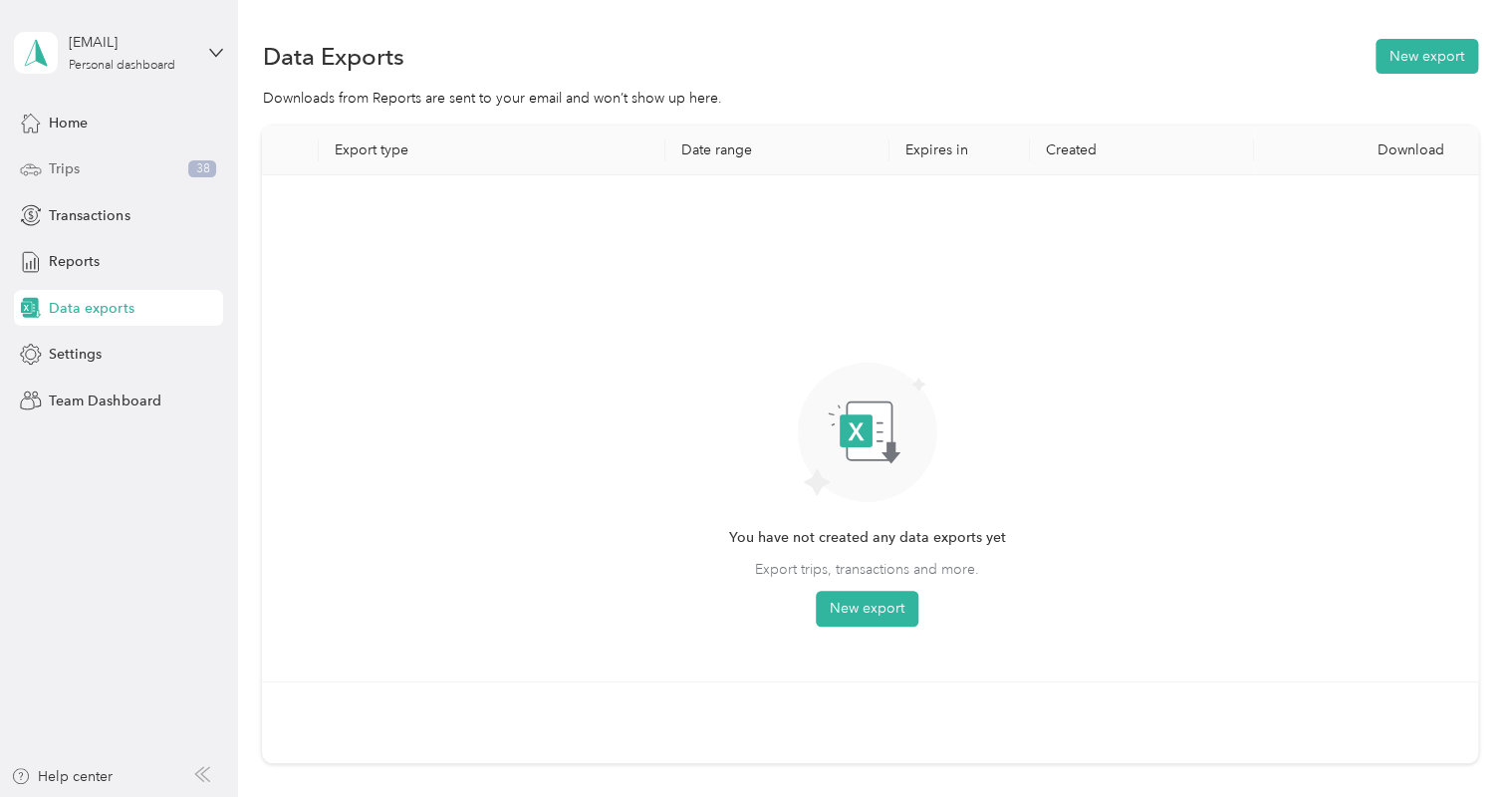 click on "Trips 38" at bounding box center (119, 169) 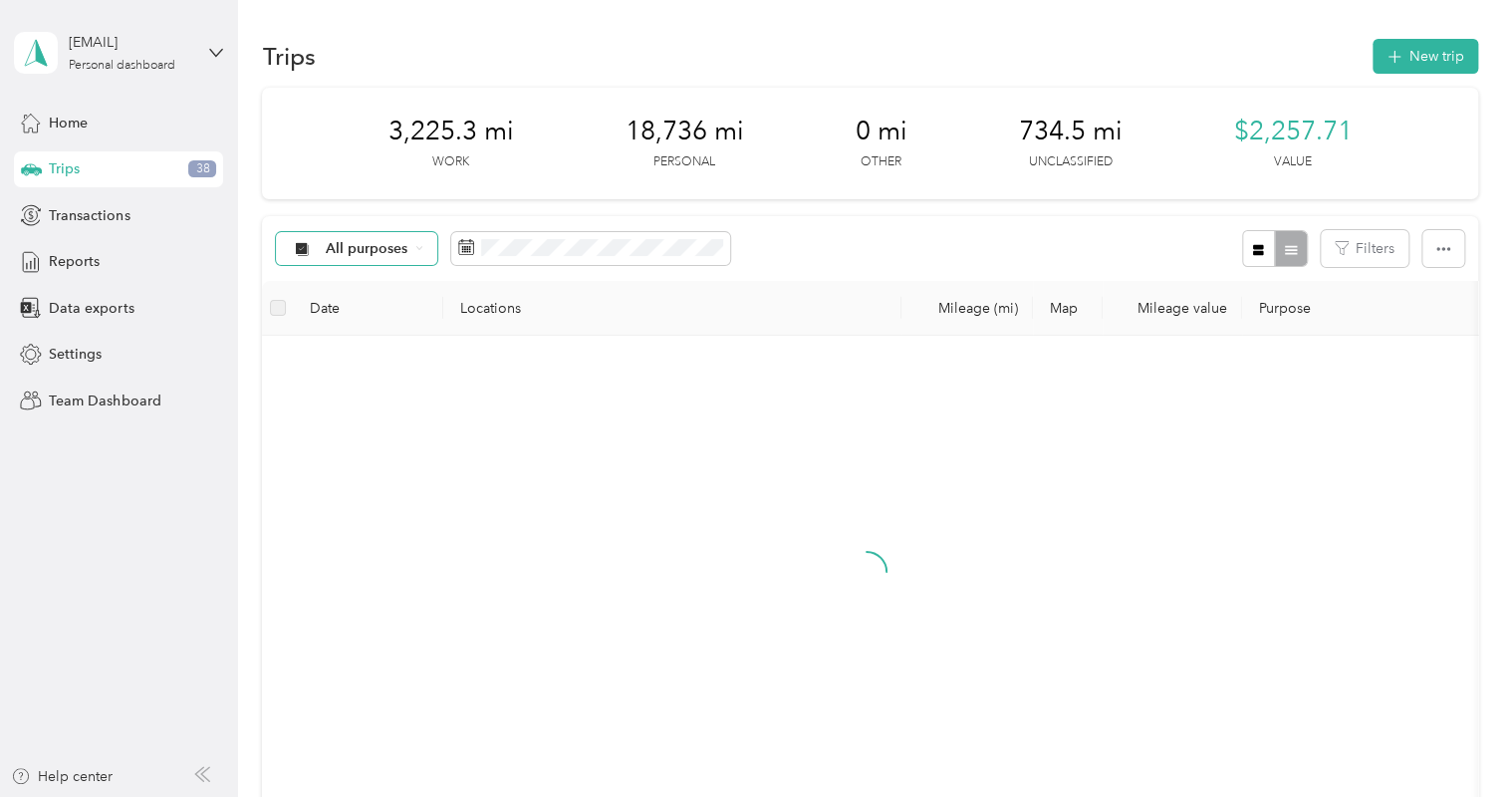 click on "All purposes" at bounding box center [357, 249] 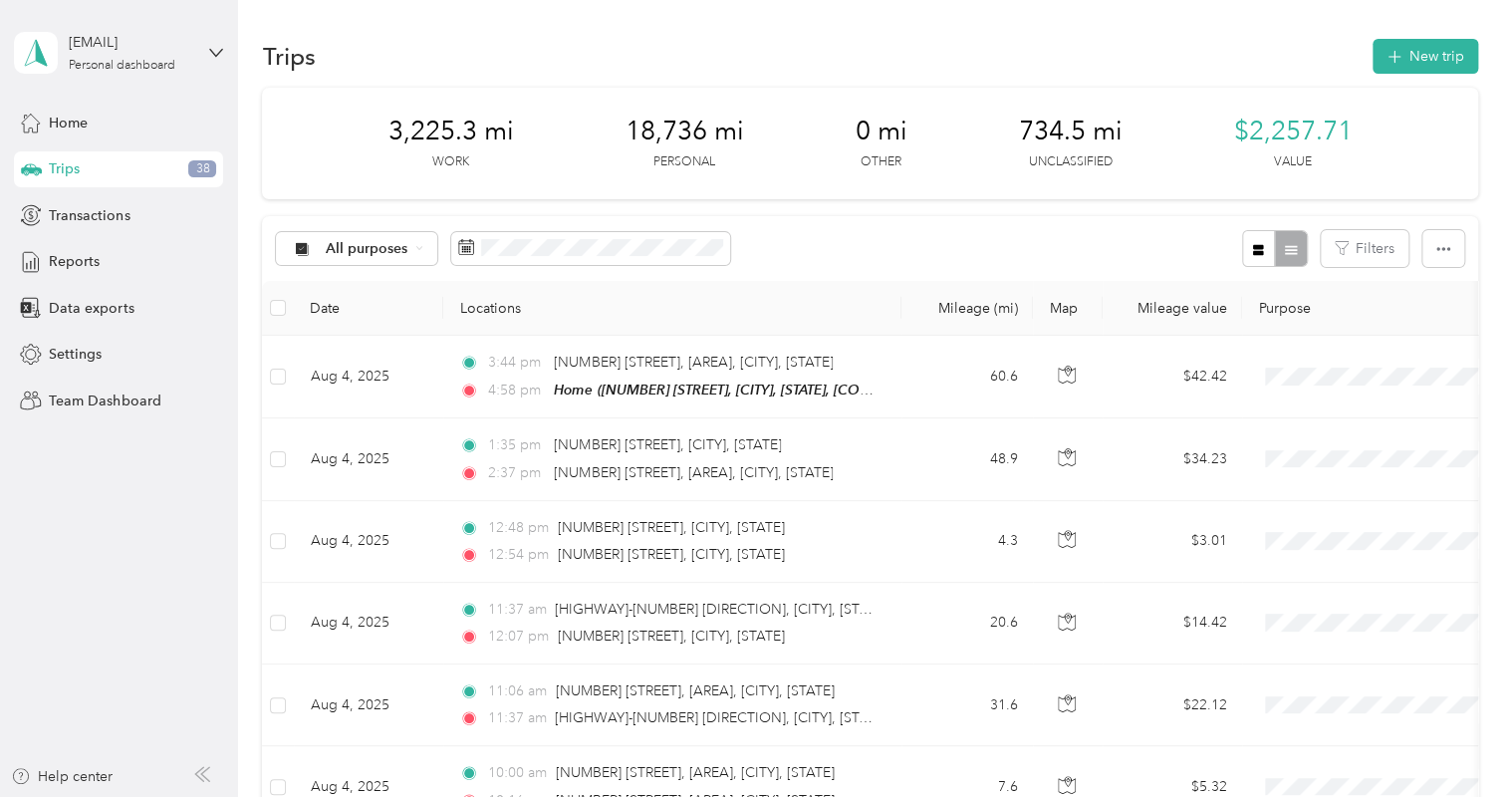 click on "Work" at bounding box center (374, 354) 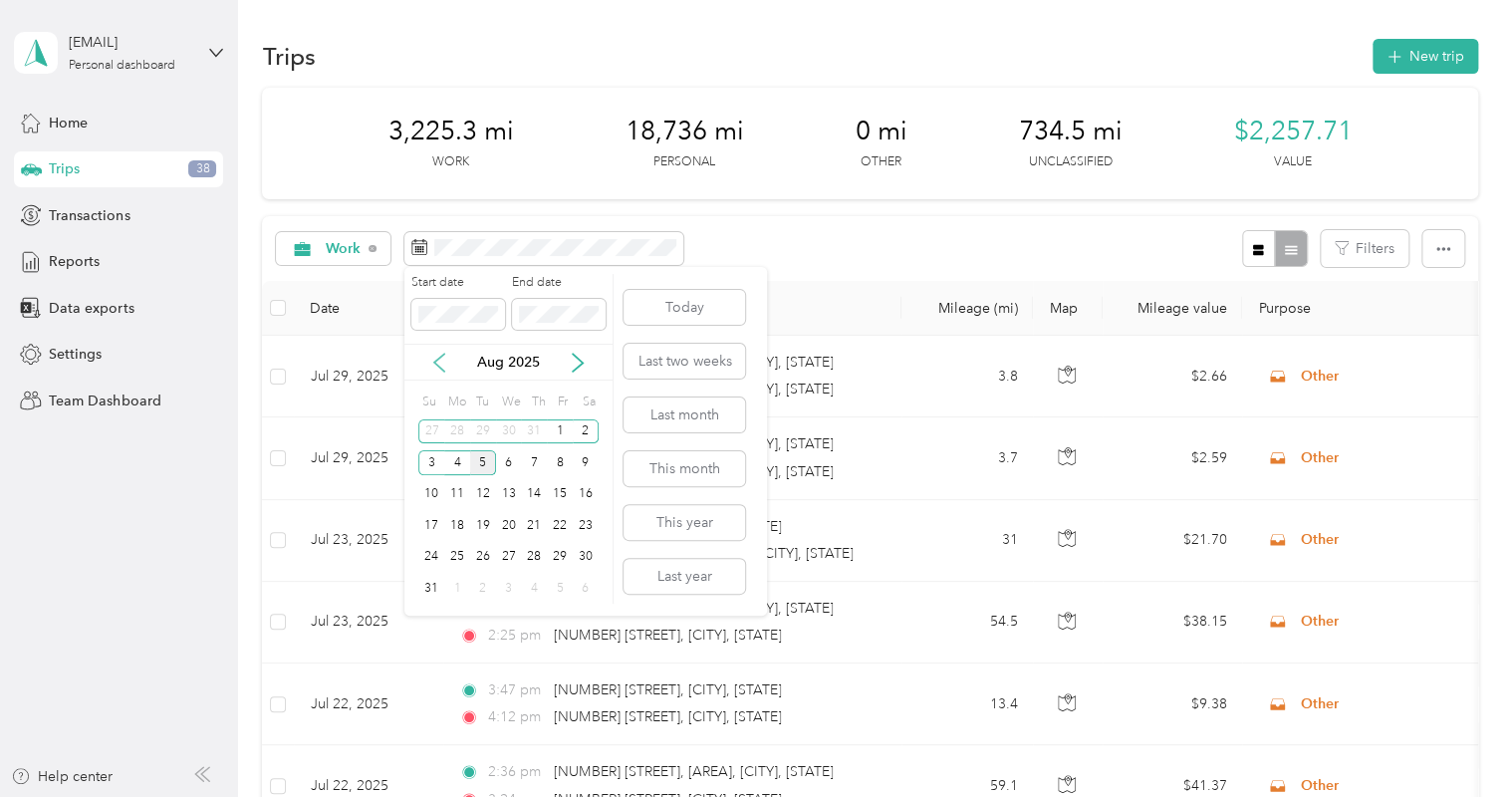 click 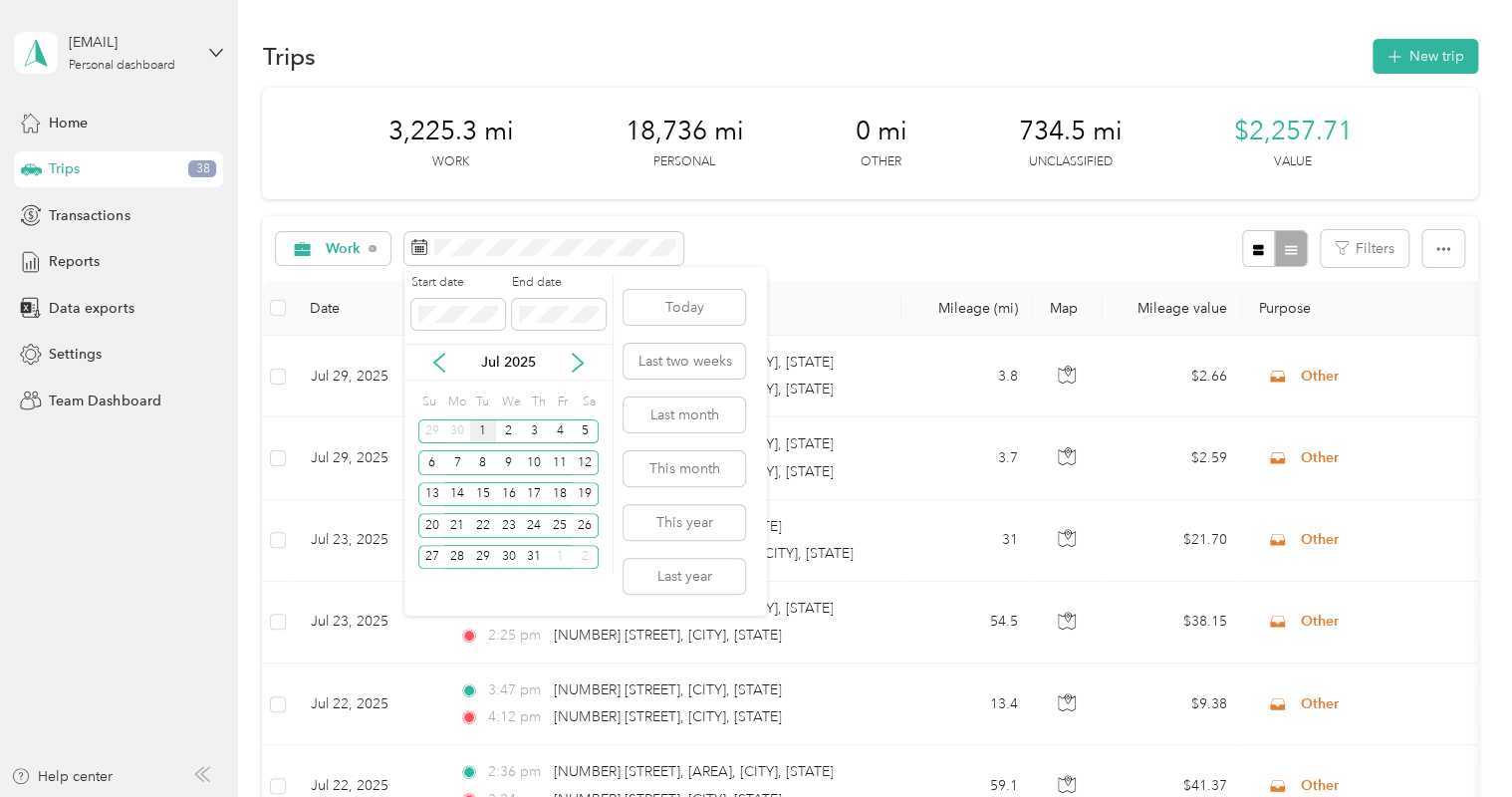 click on "1" at bounding box center [483, 431] 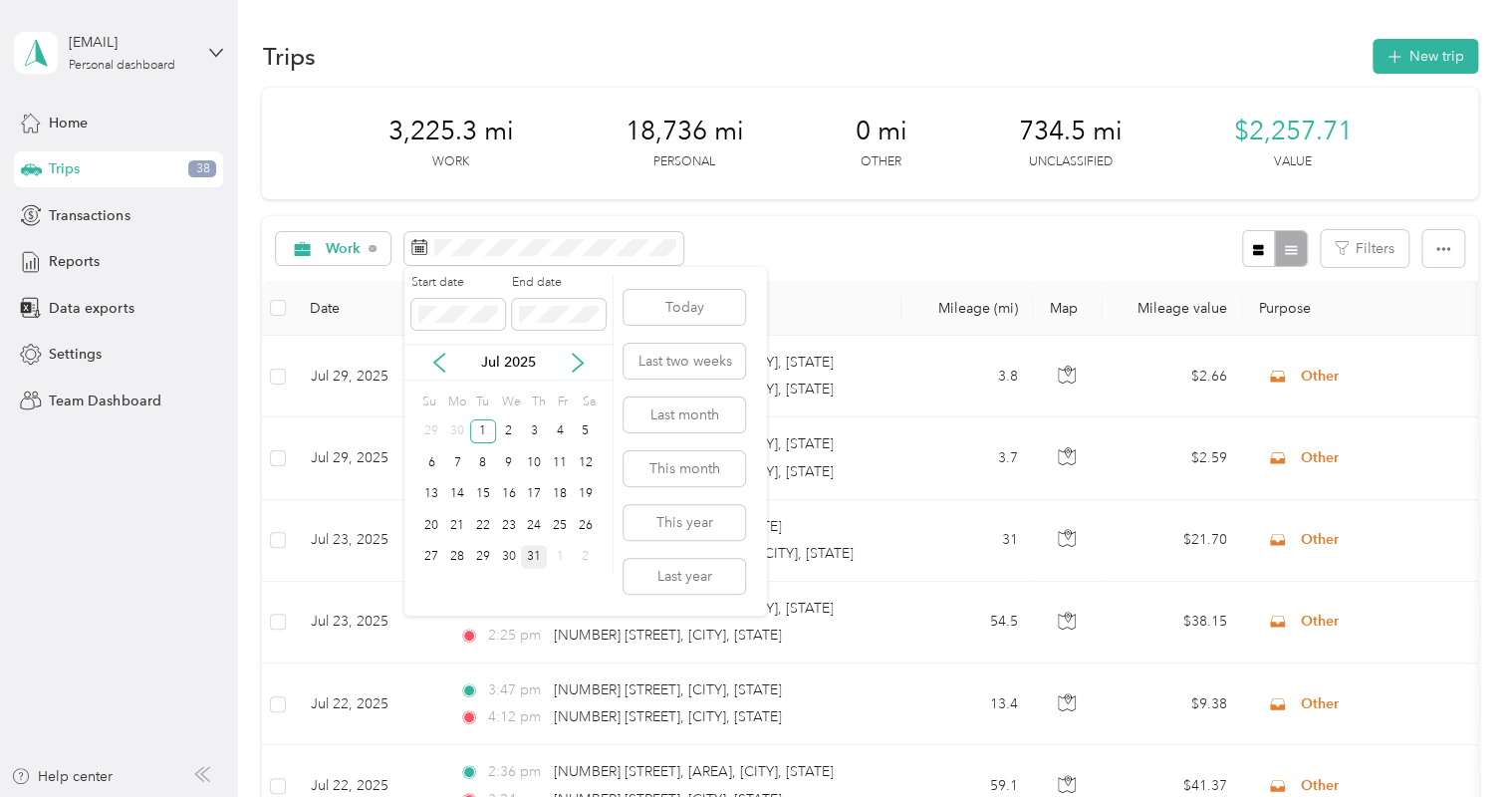 click on "31" at bounding box center [534, 557] 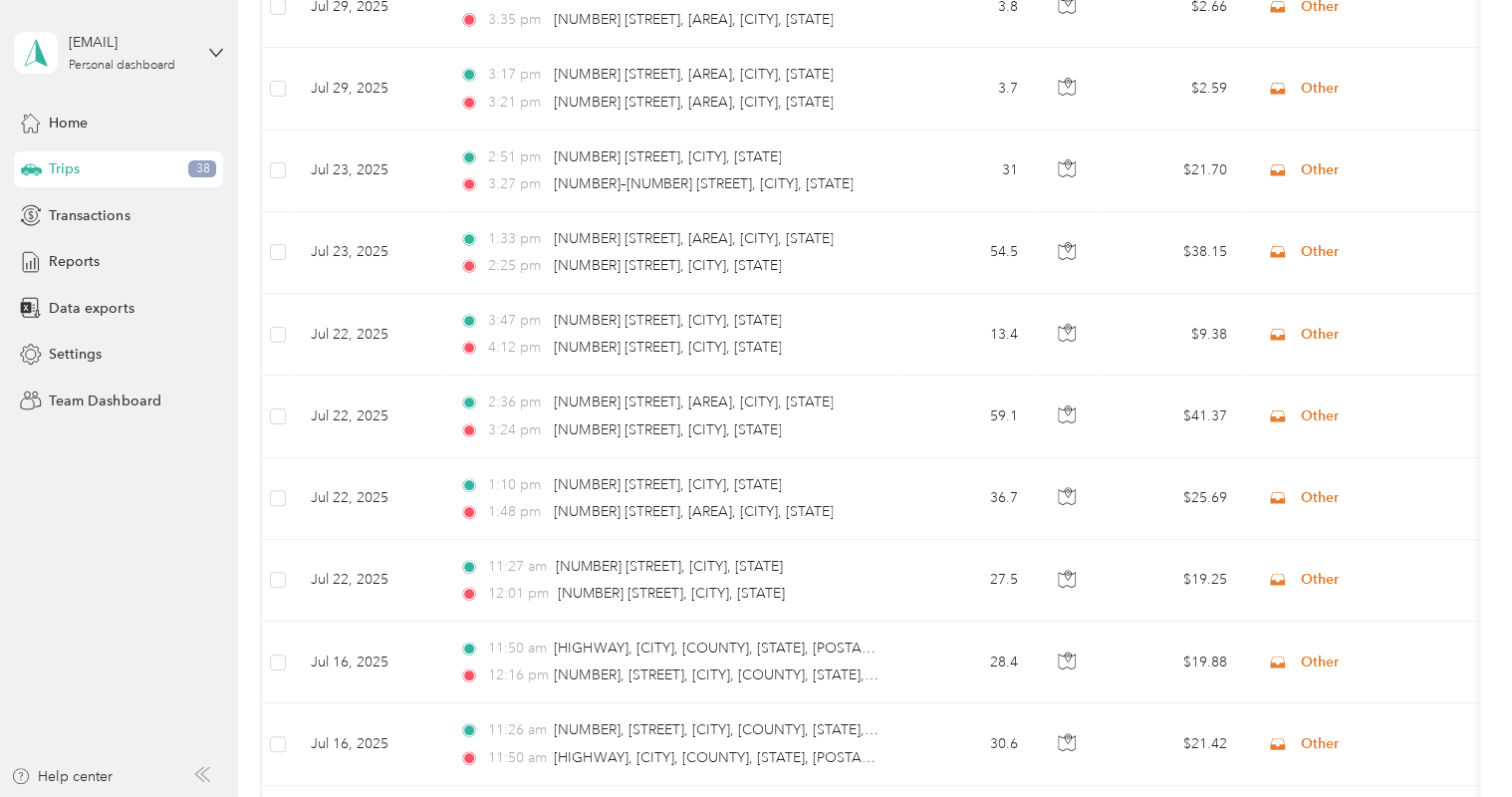 scroll, scrollTop: 373, scrollLeft: 0, axis: vertical 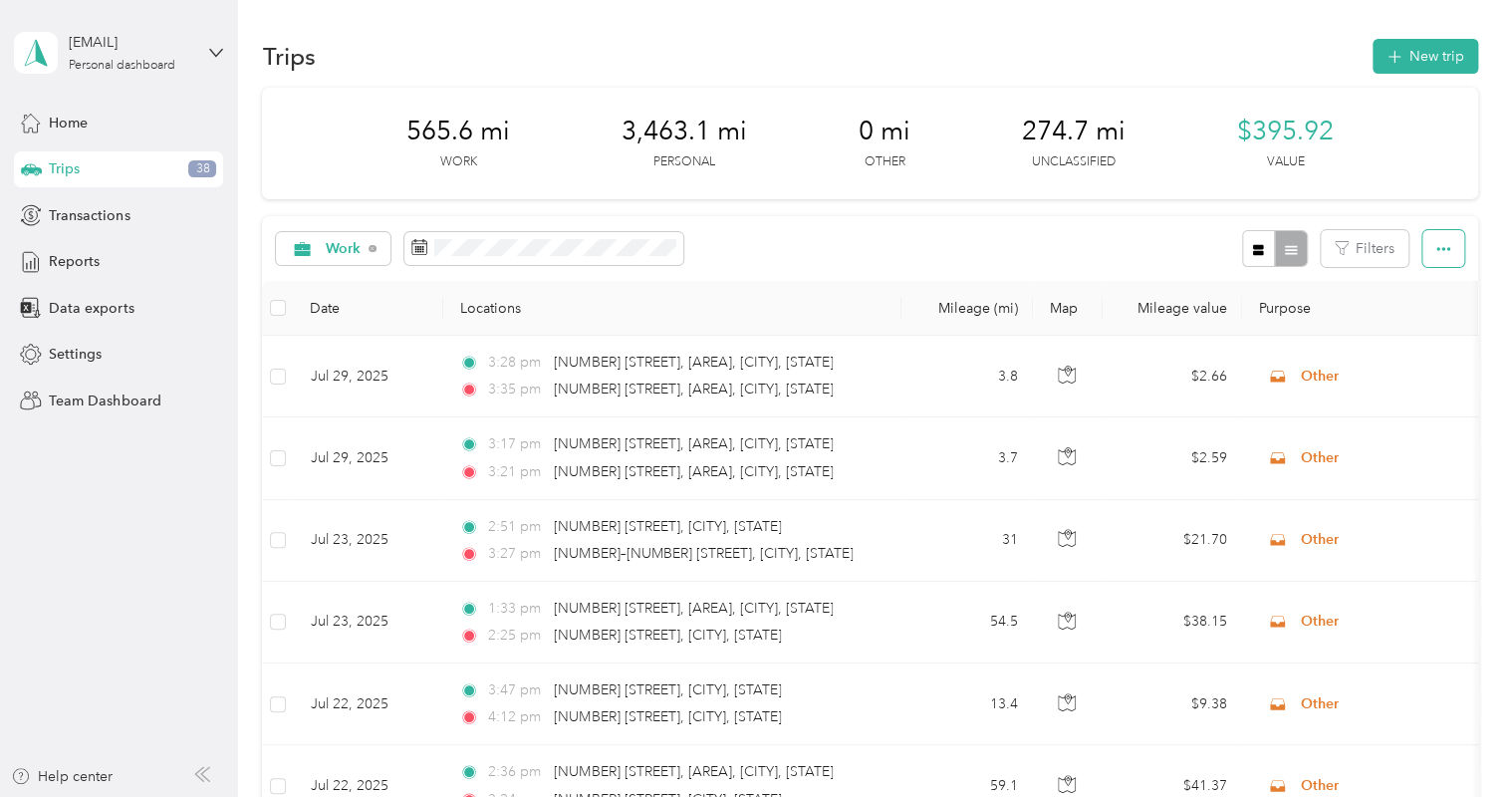 click 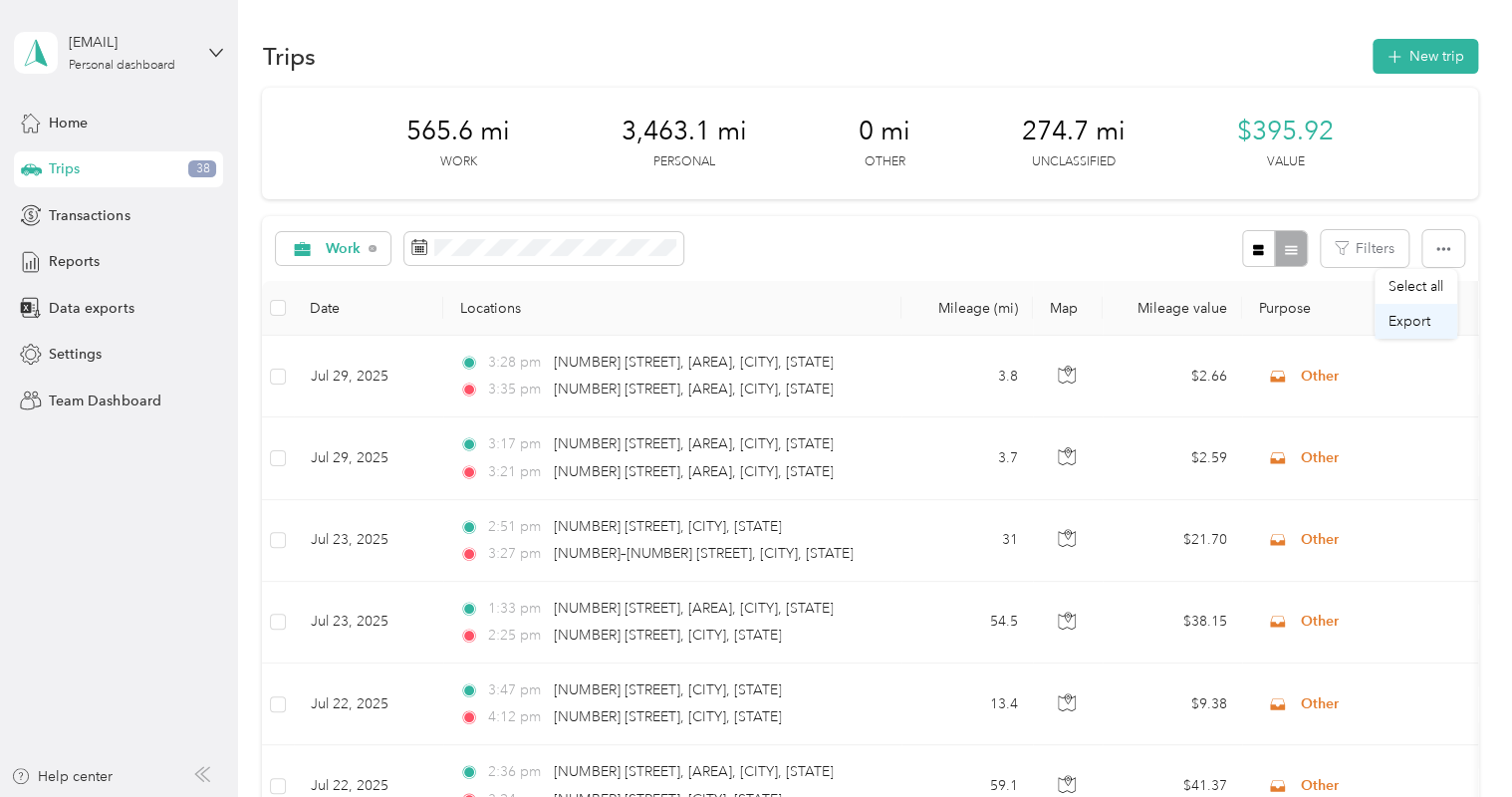click on "Export" at bounding box center (1409, 321) 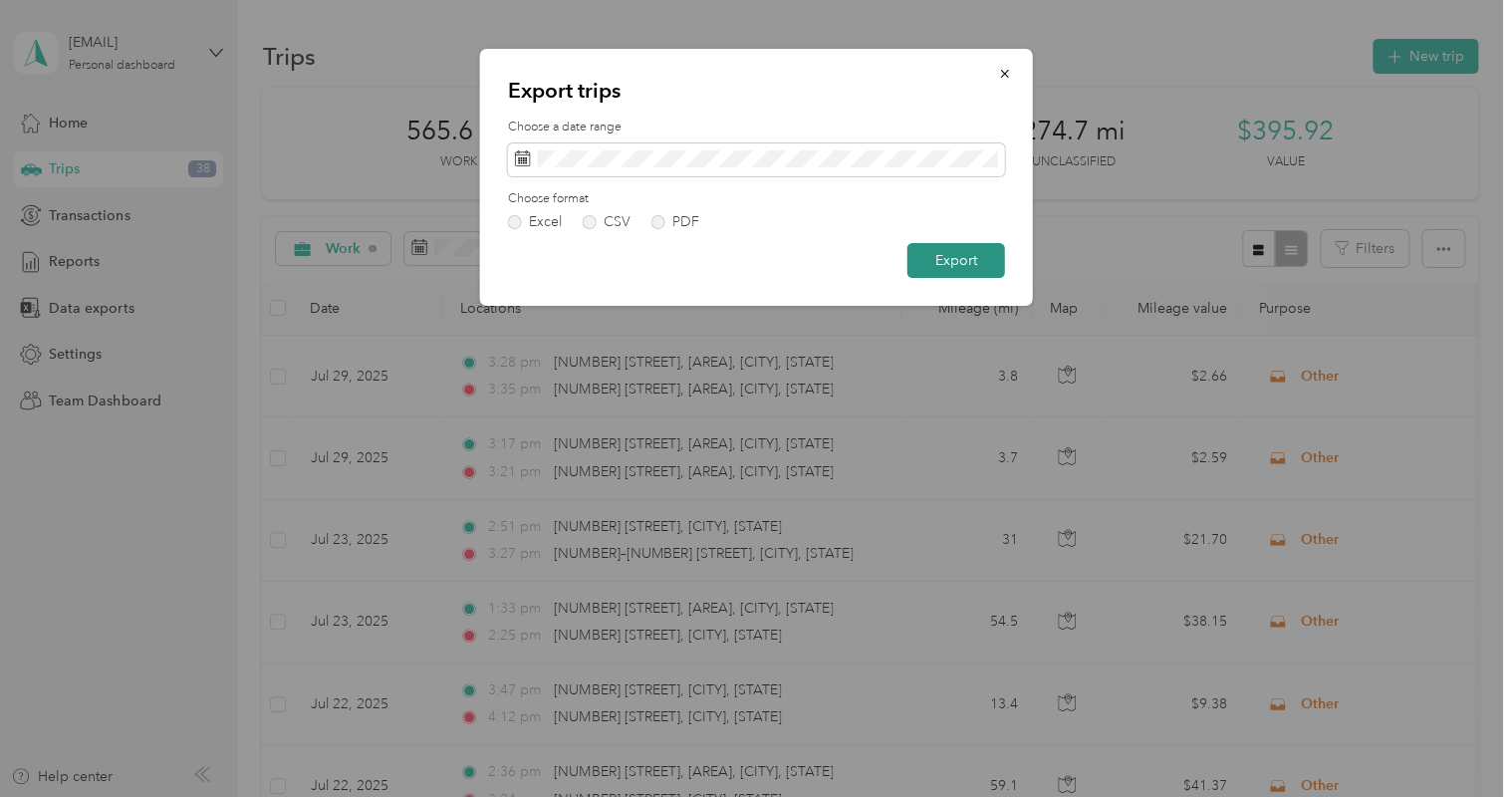 click on "Export" at bounding box center [956, 260] 